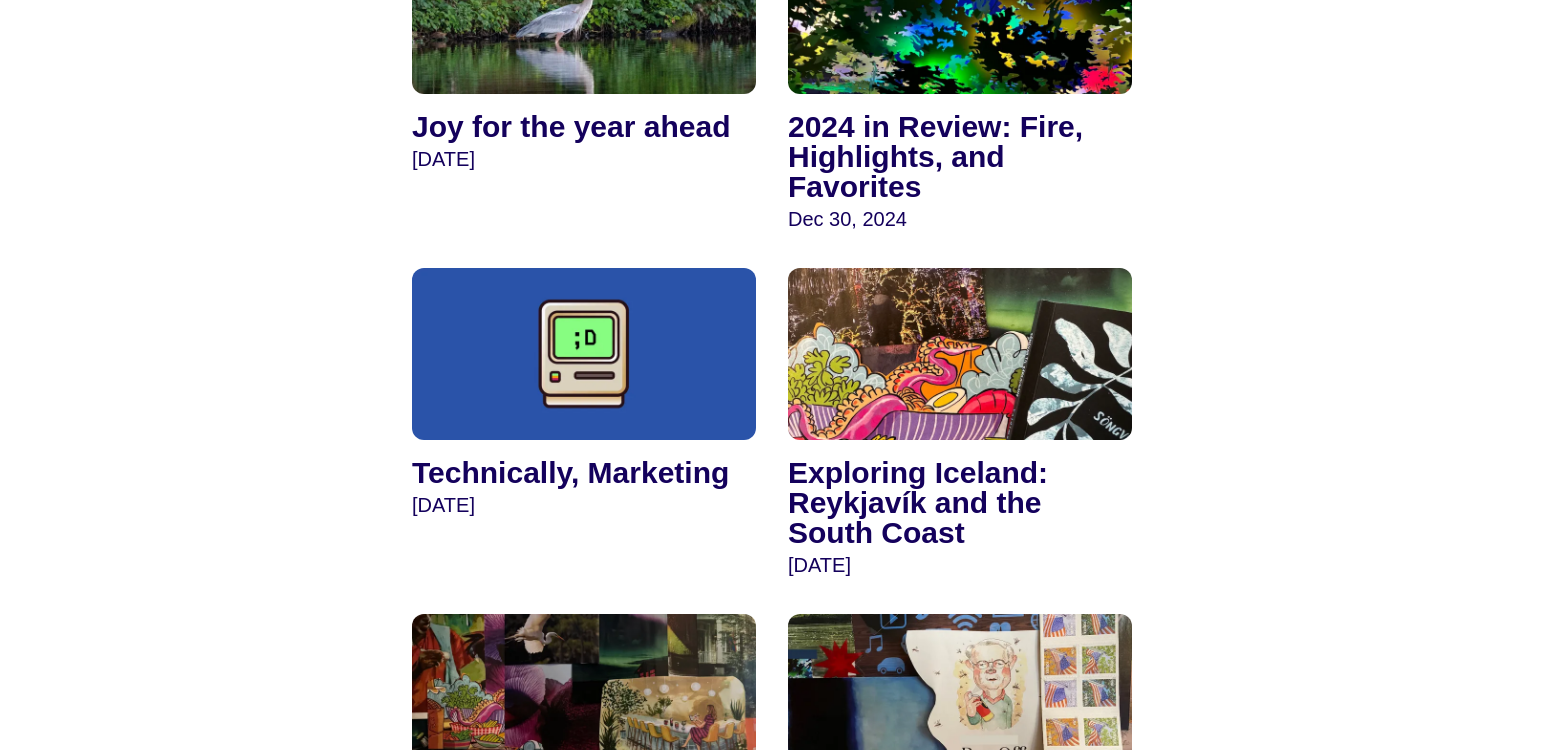 scroll, scrollTop: 3469, scrollLeft: 0, axis: vertical 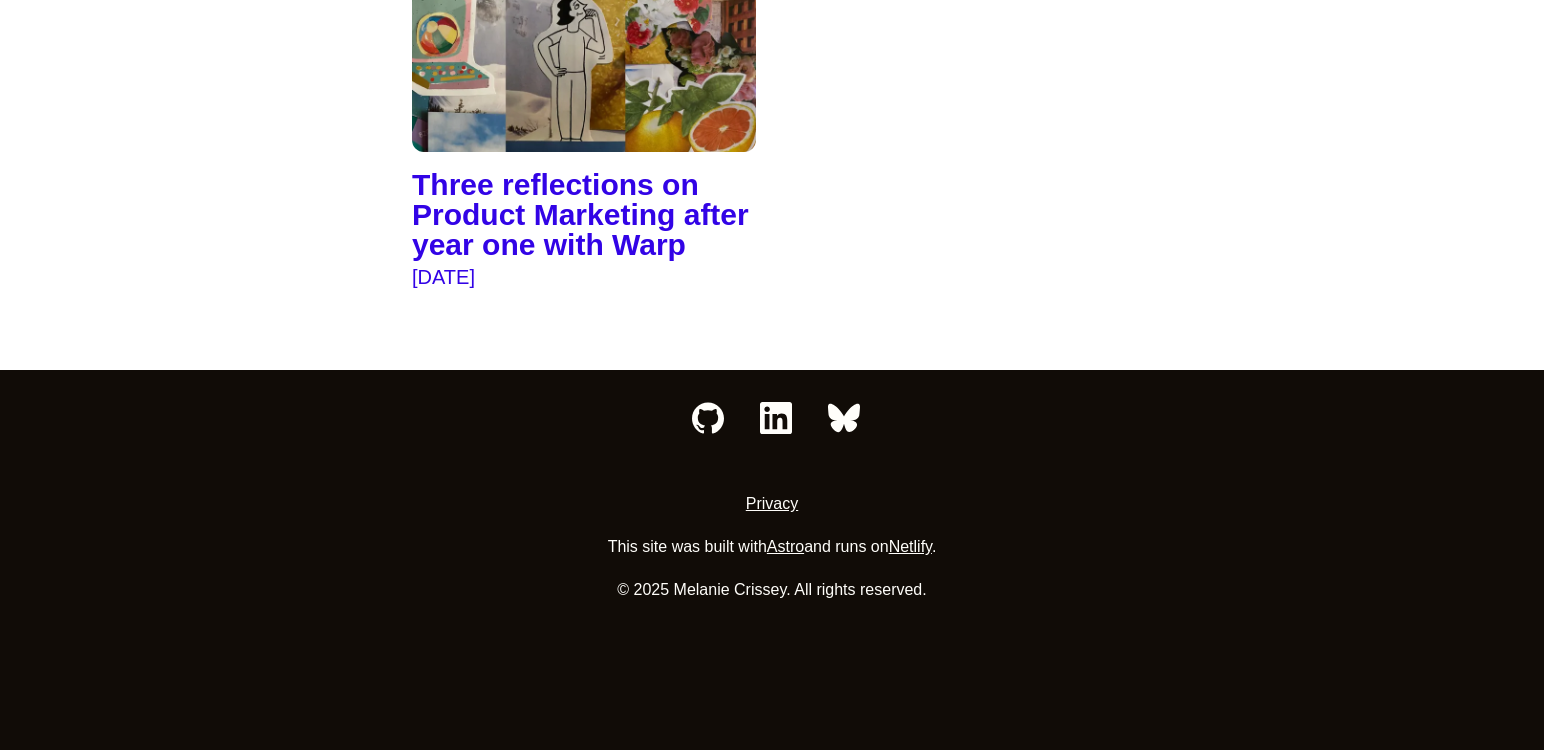 click at bounding box center [584, 66] 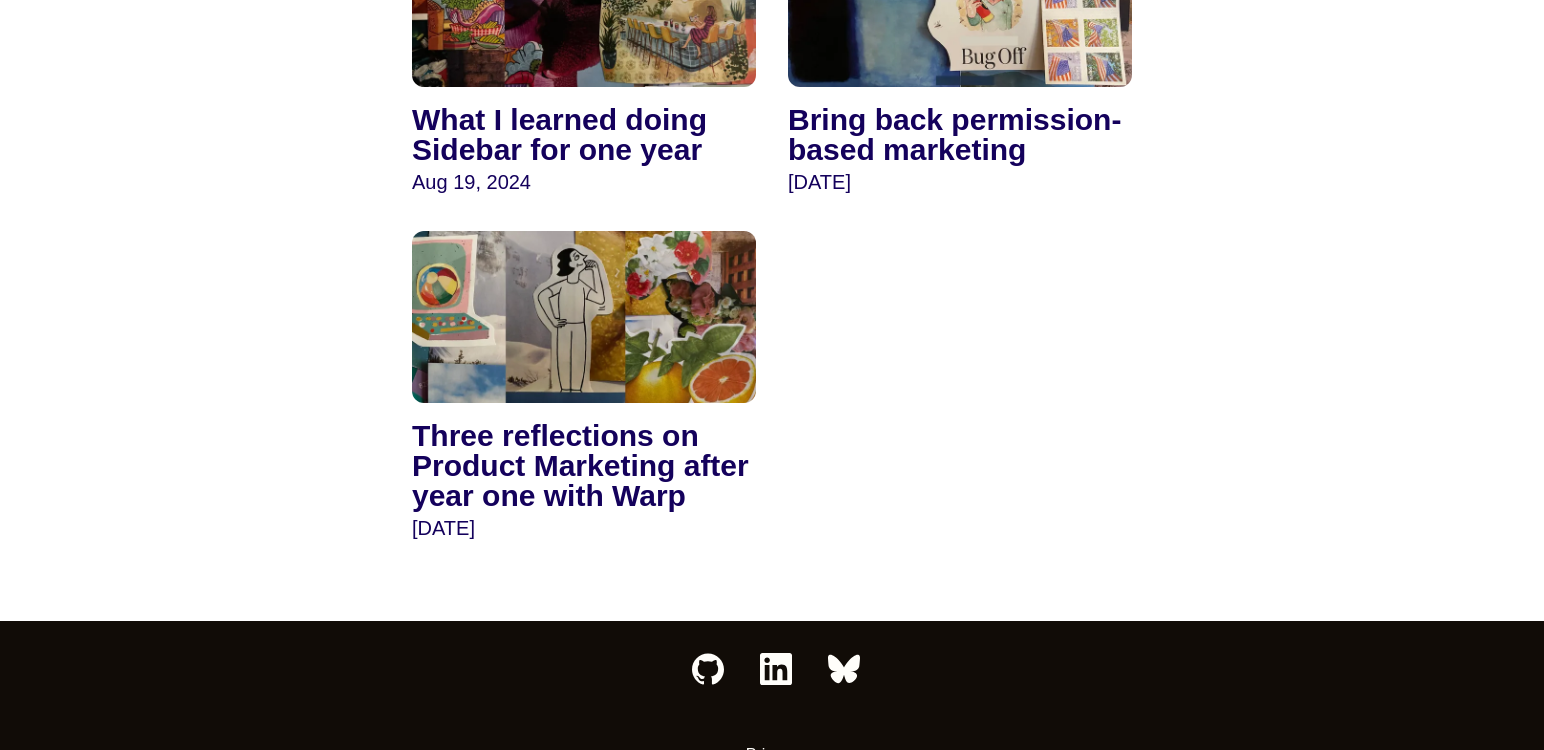 scroll, scrollTop: 2929, scrollLeft: 0, axis: vertical 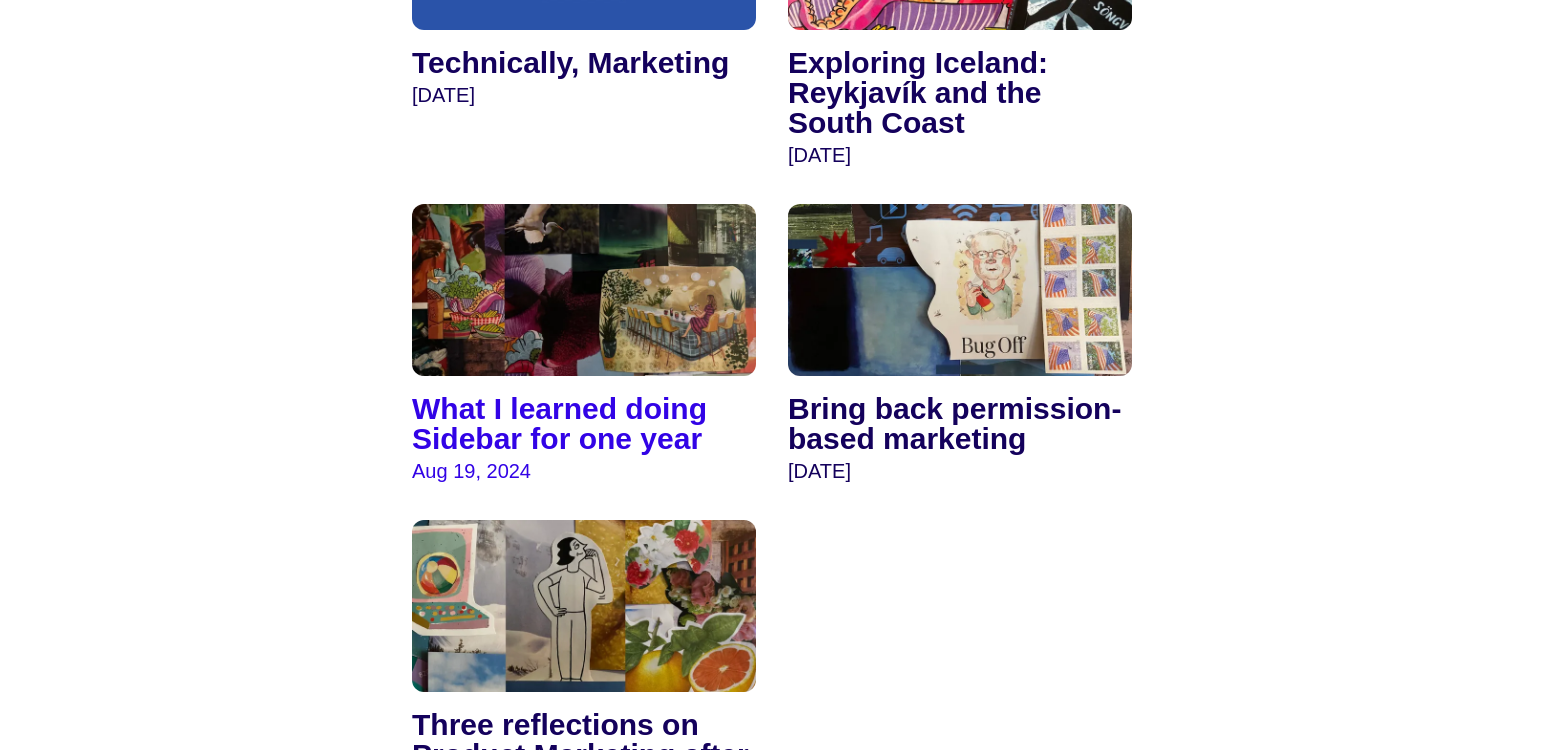 click at bounding box center (584, 290) 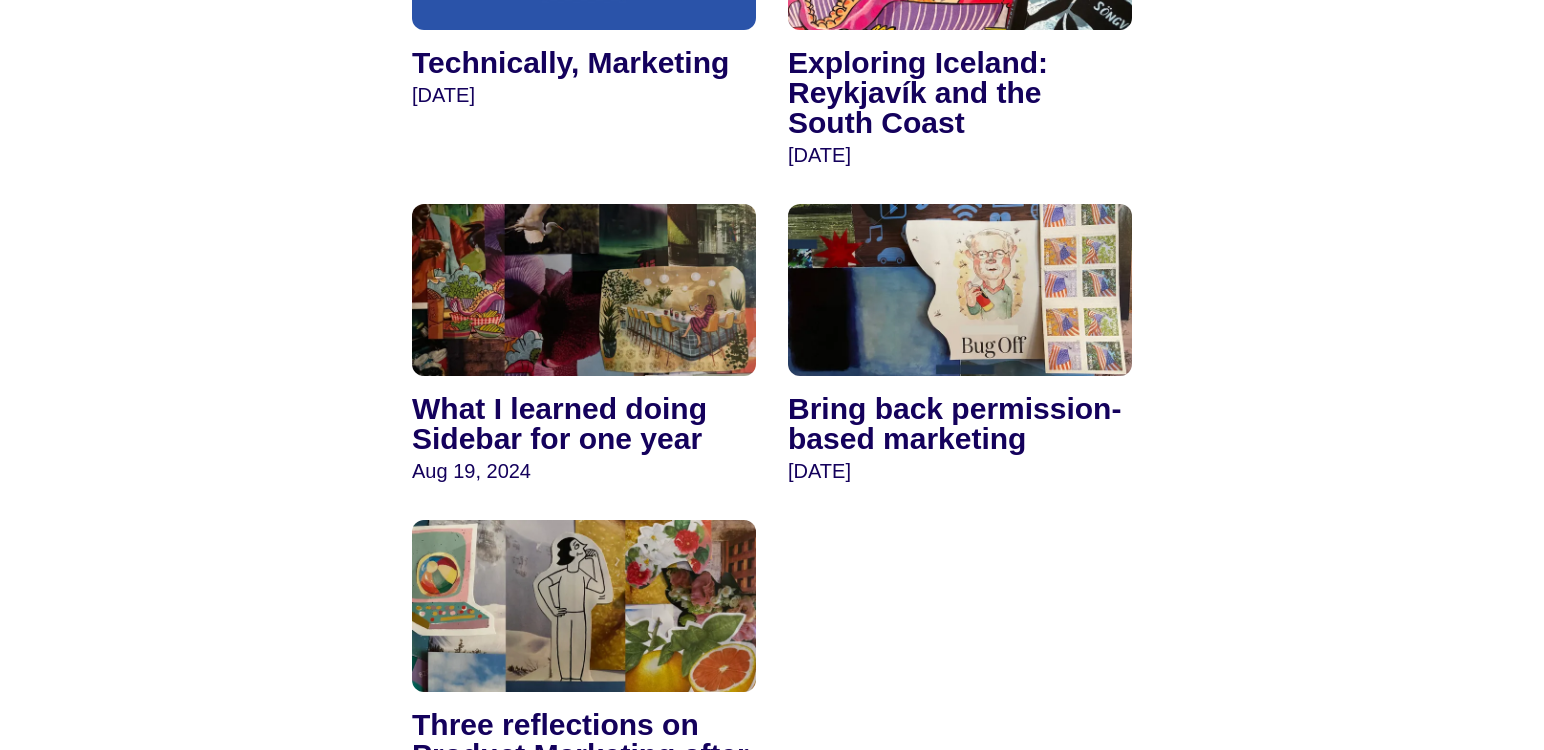 scroll, scrollTop: 2627, scrollLeft: 0, axis: vertical 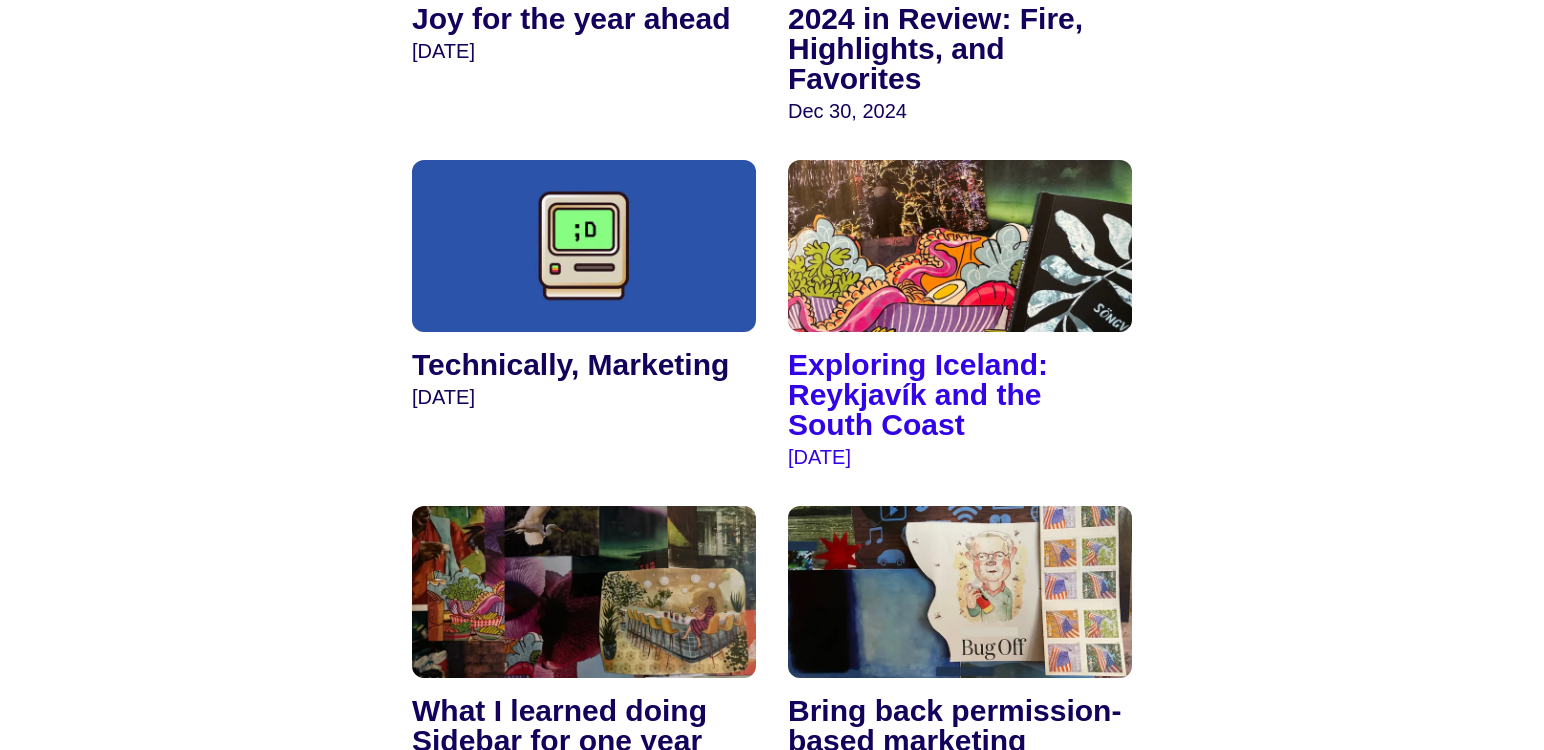 click at bounding box center [960, 246] 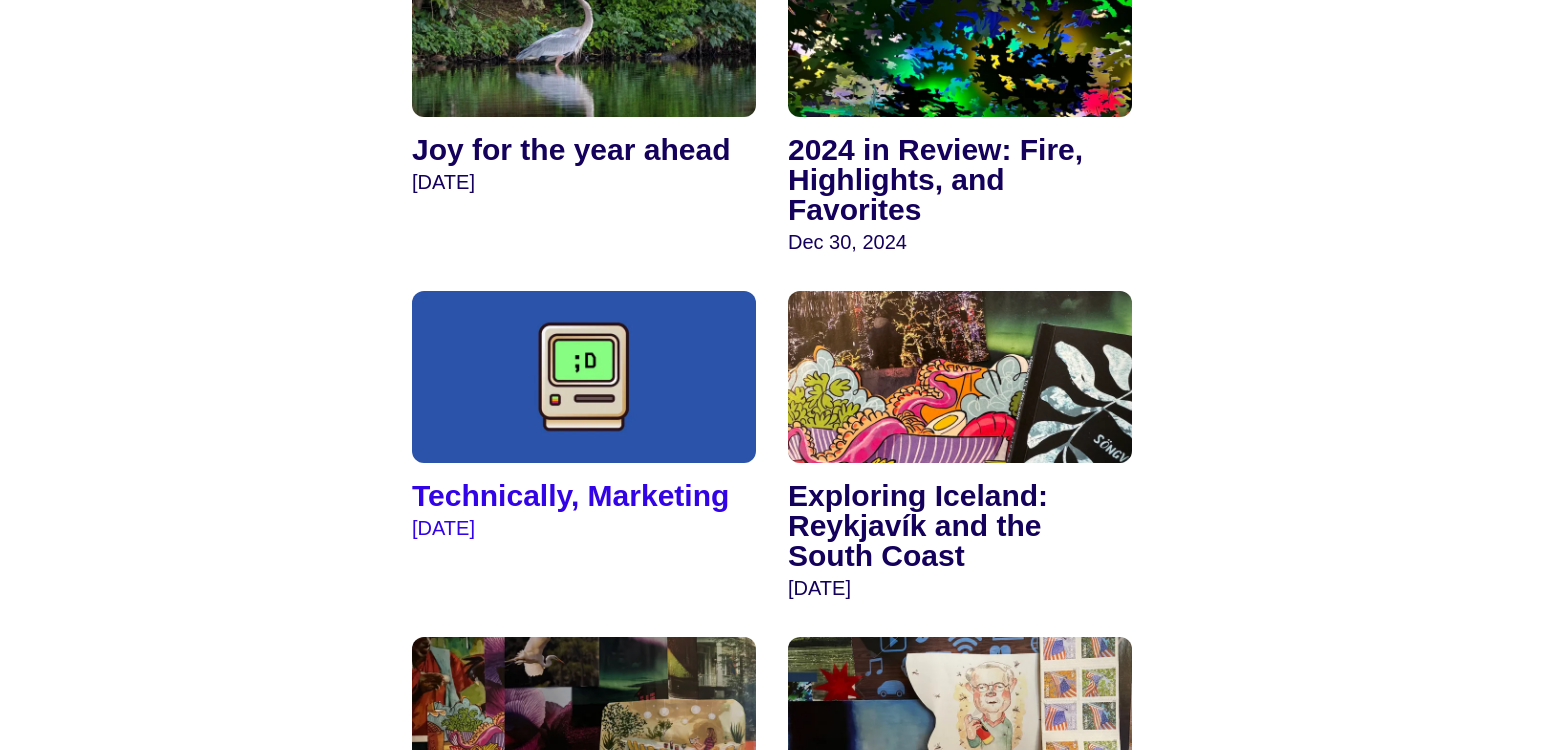scroll, scrollTop: 2220, scrollLeft: 0, axis: vertical 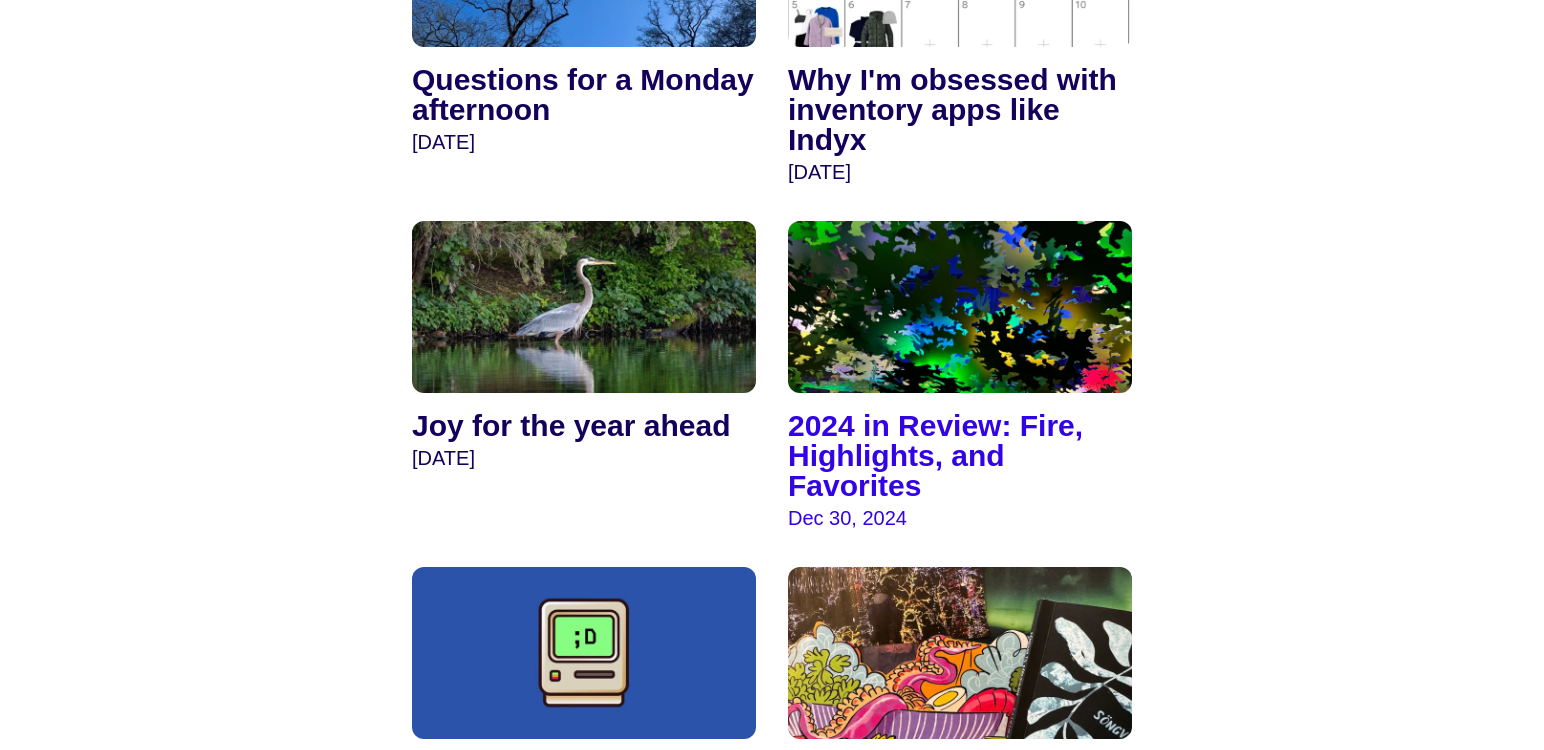 click at bounding box center [960, 307] 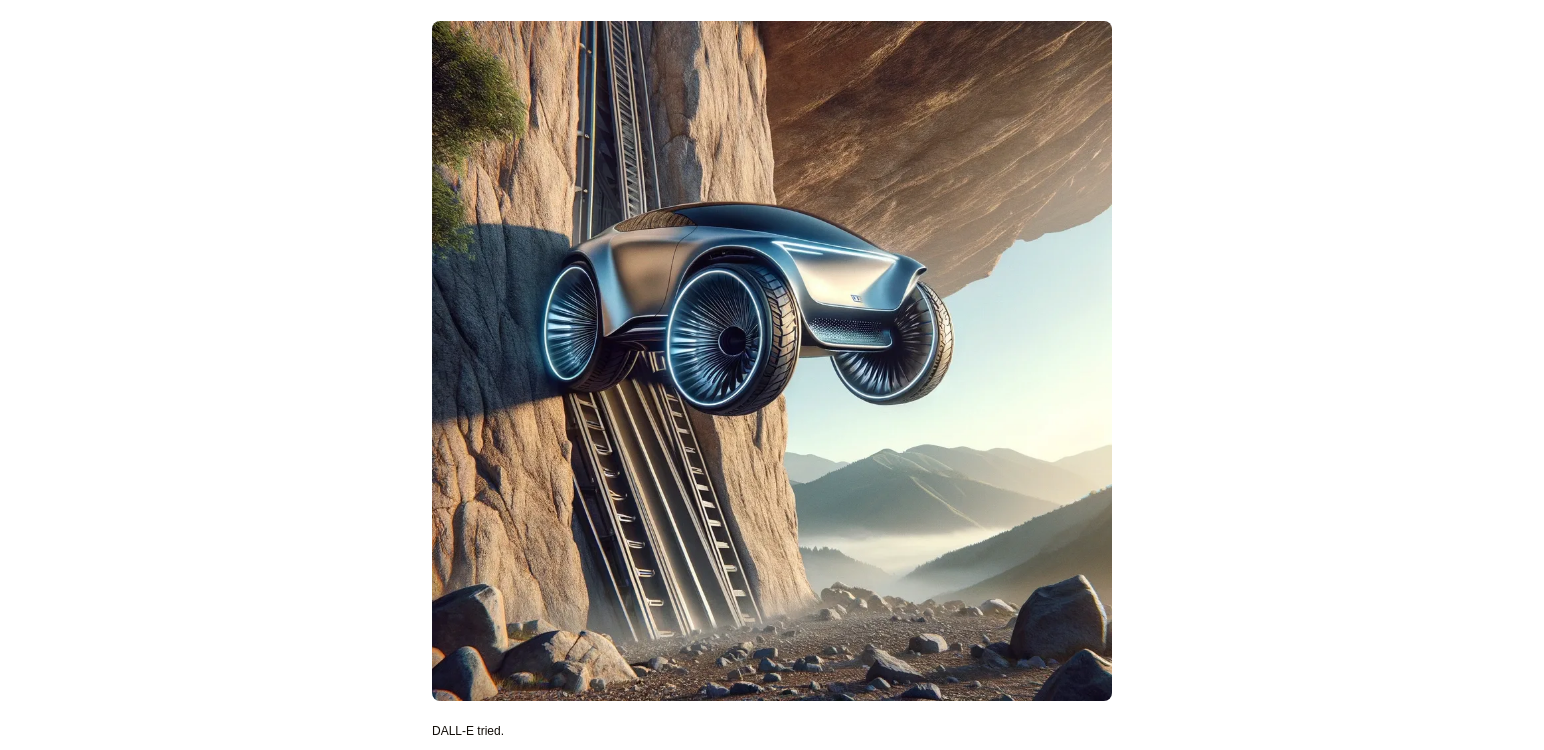 scroll, scrollTop: 5716, scrollLeft: 0, axis: vertical 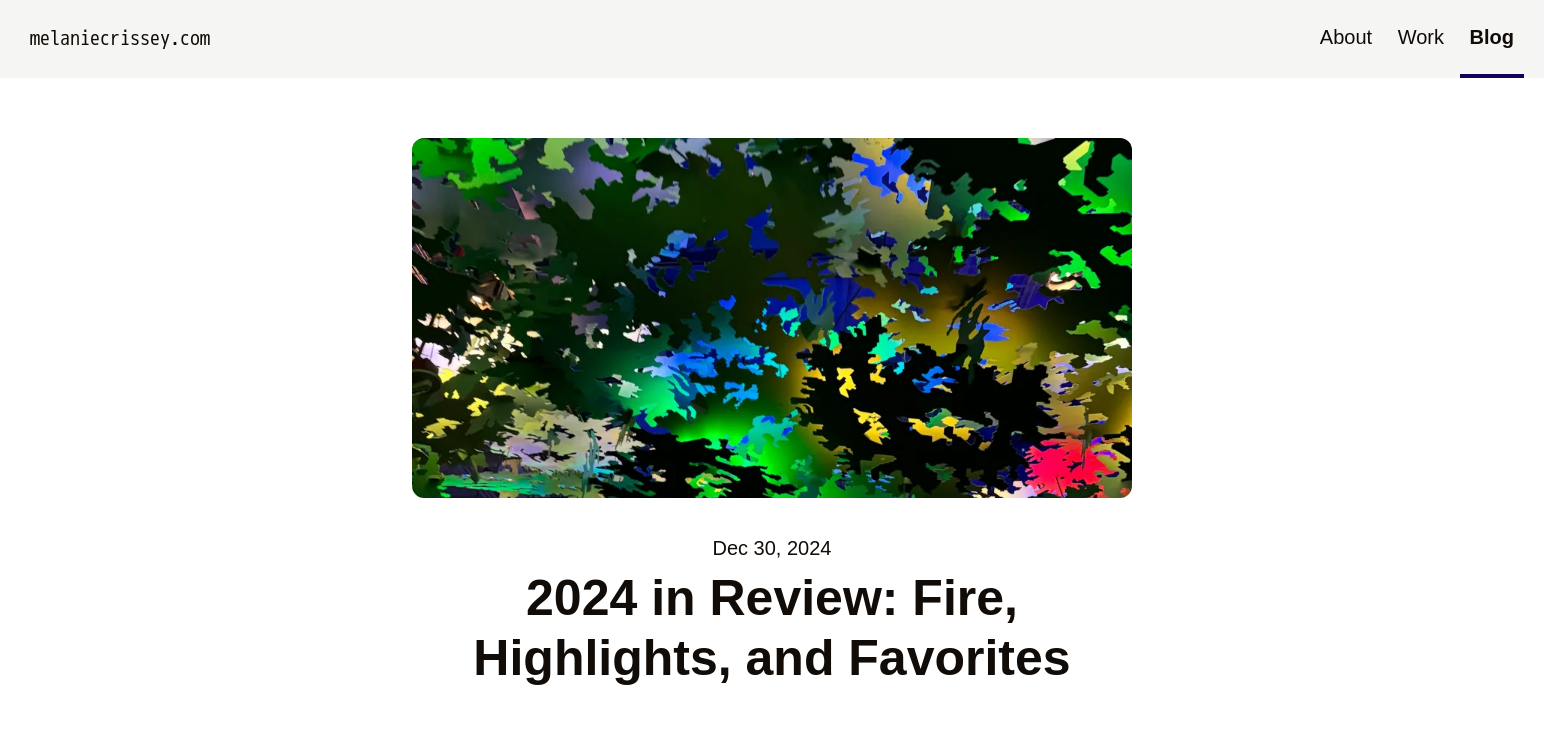 click on "Blog" at bounding box center (1492, 39) 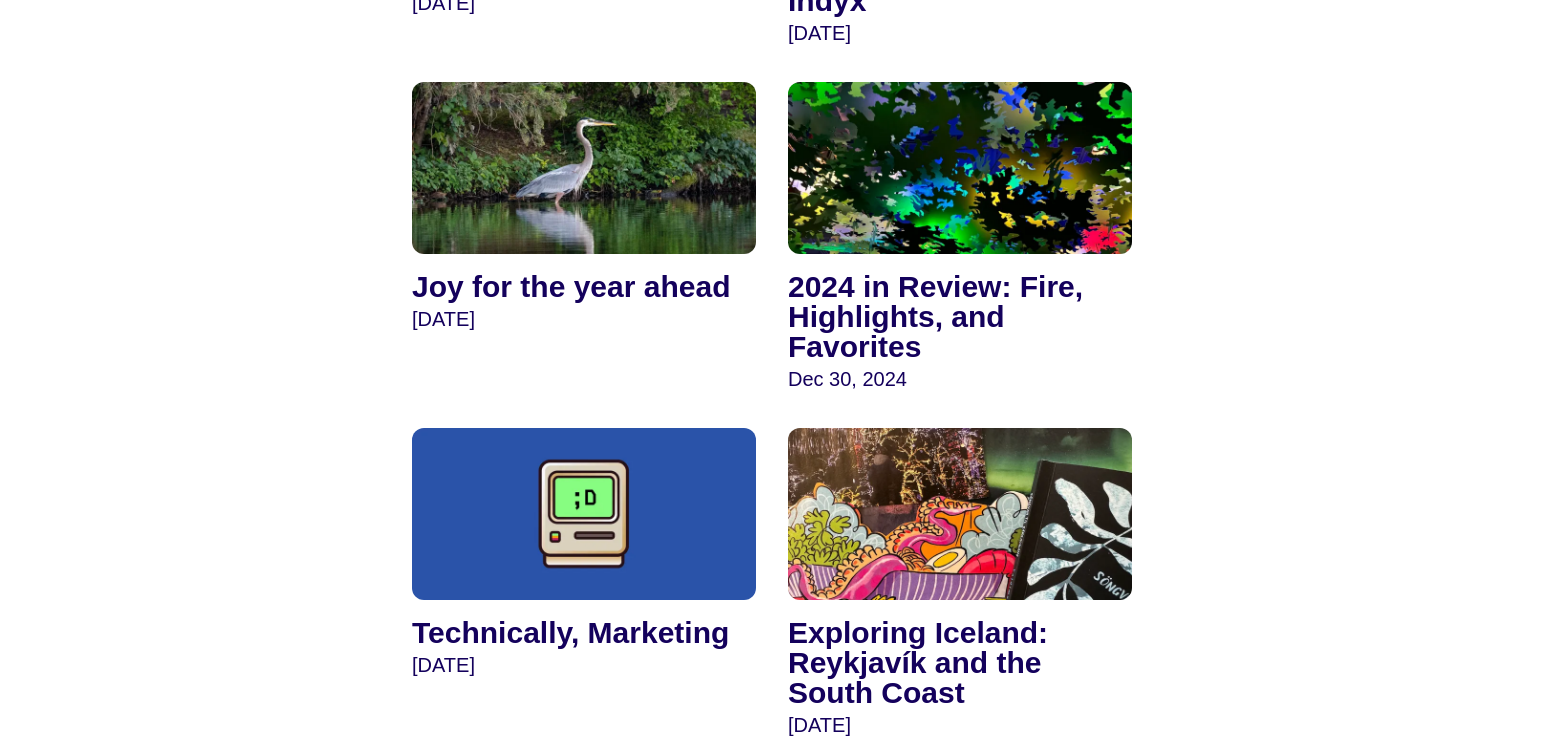 scroll, scrollTop: 2420, scrollLeft: 0, axis: vertical 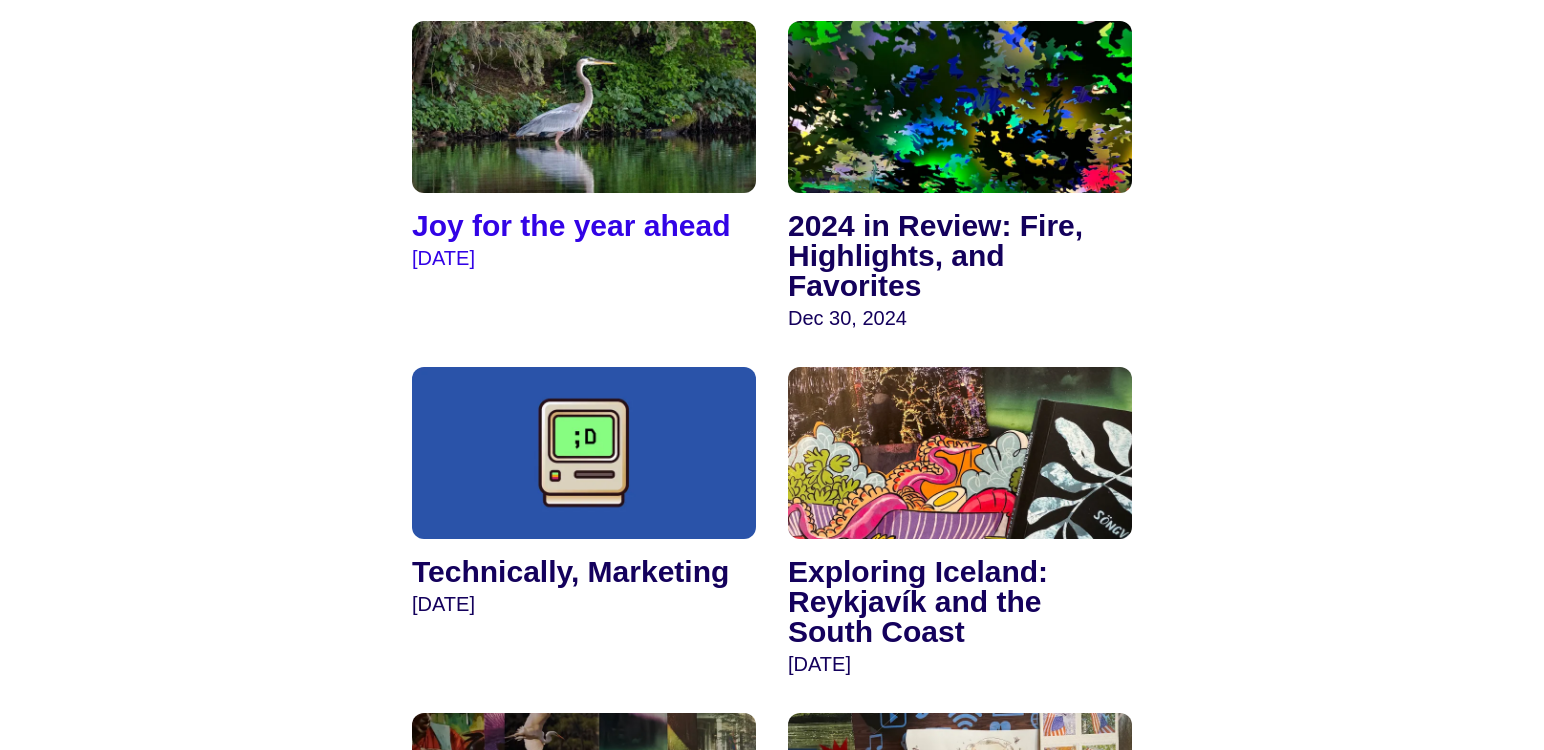 click at bounding box center (584, 107) 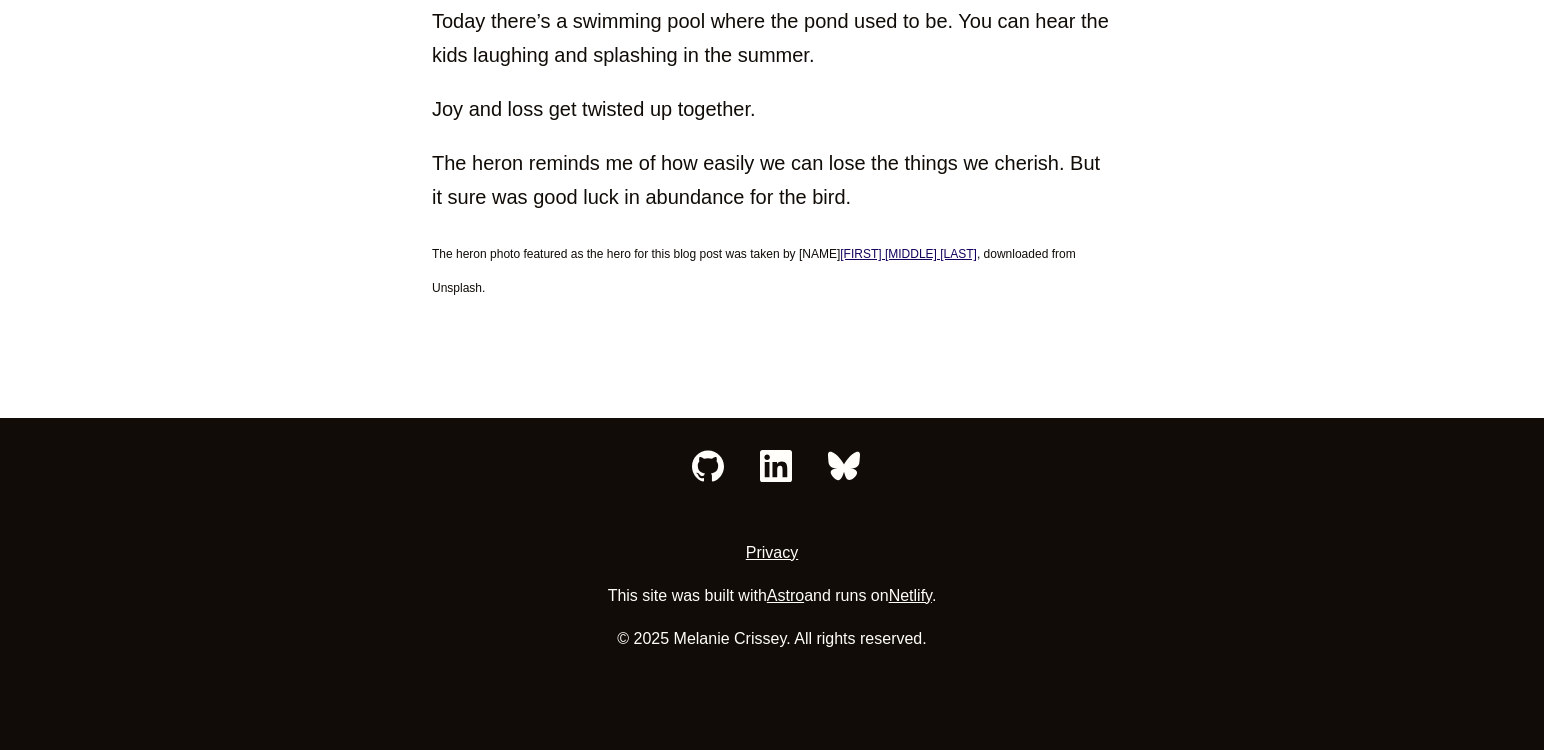 scroll, scrollTop: 5236, scrollLeft: 0, axis: vertical 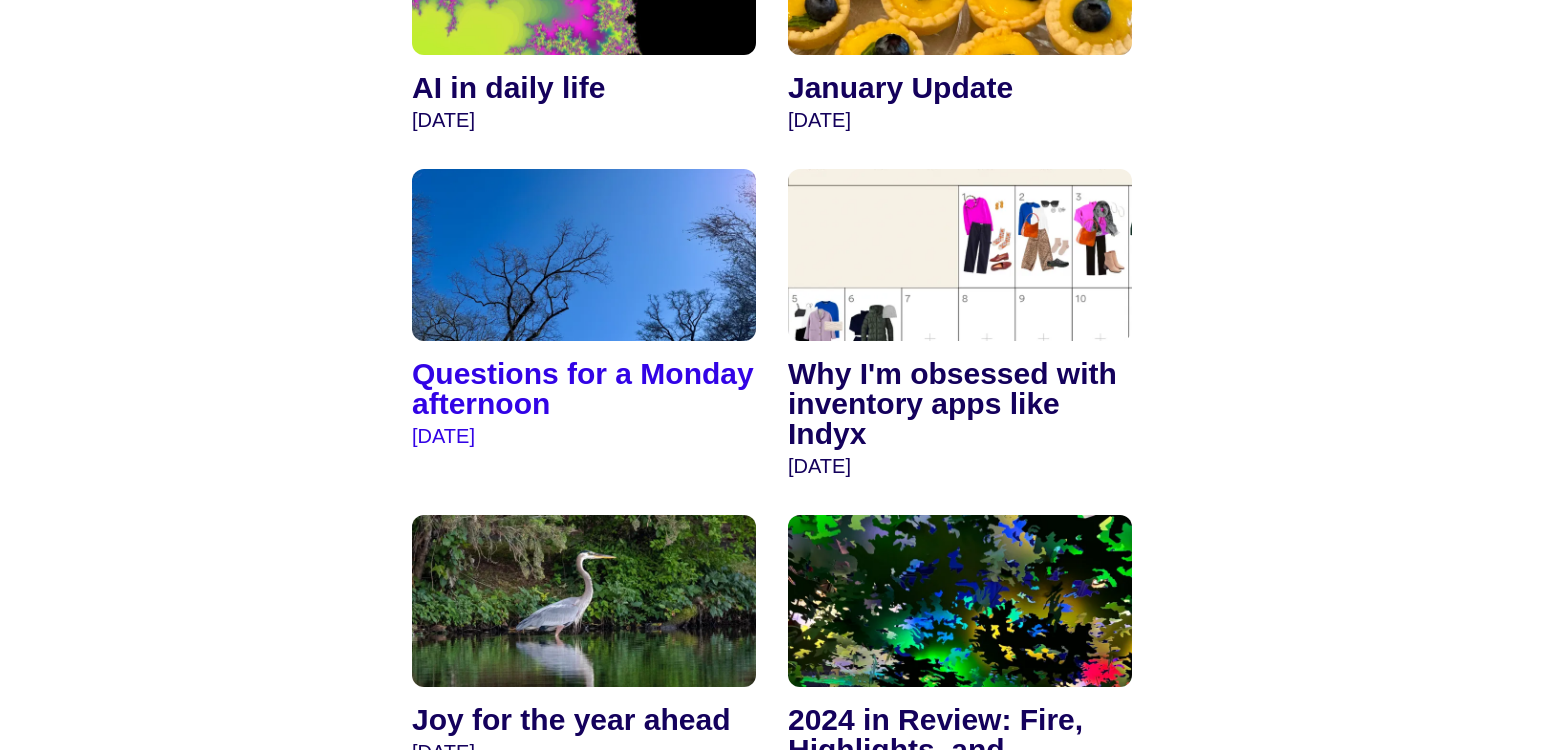 click at bounding box center (584, 255) 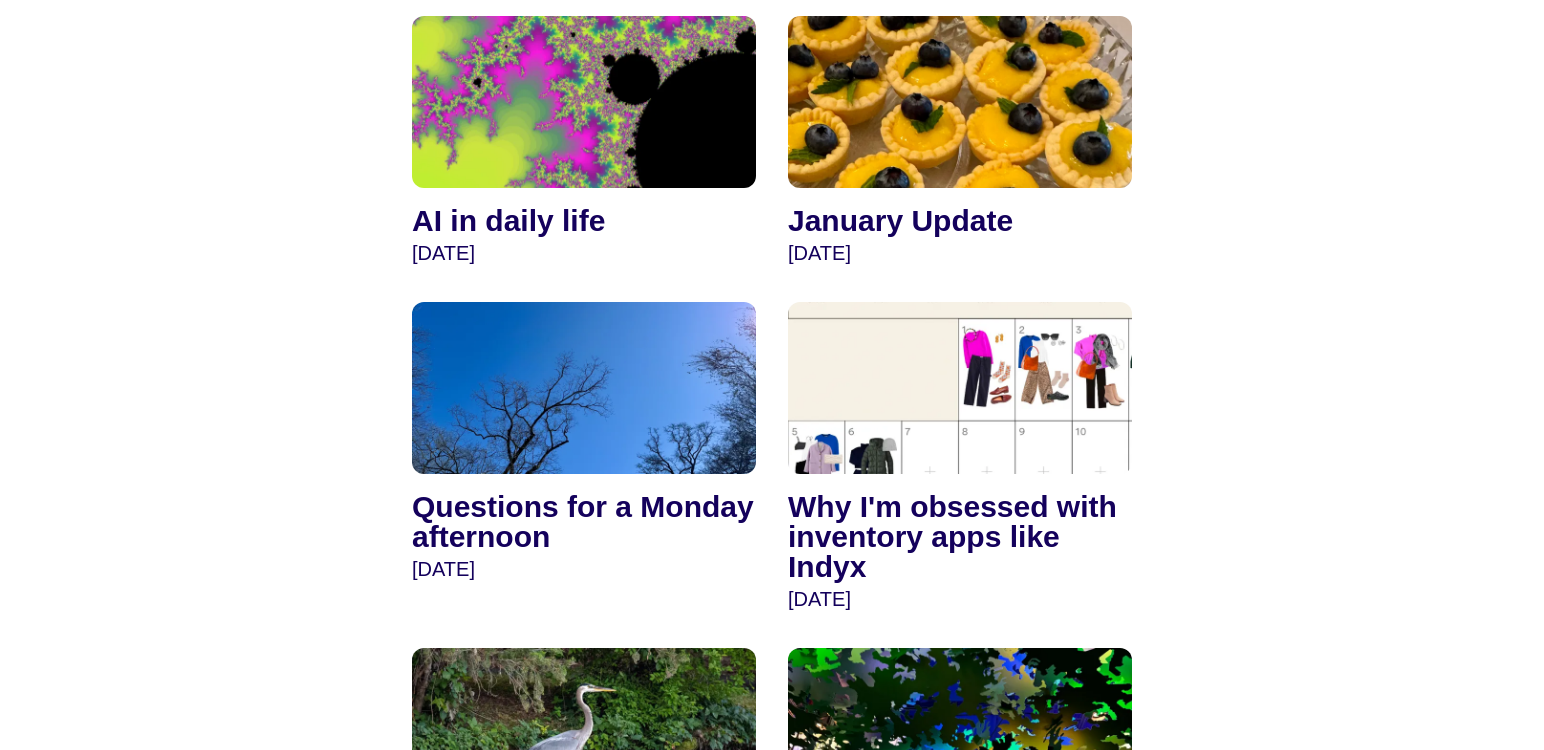 scroll, scrollTop: 1378, scrollLeft: 0, axis: vertical 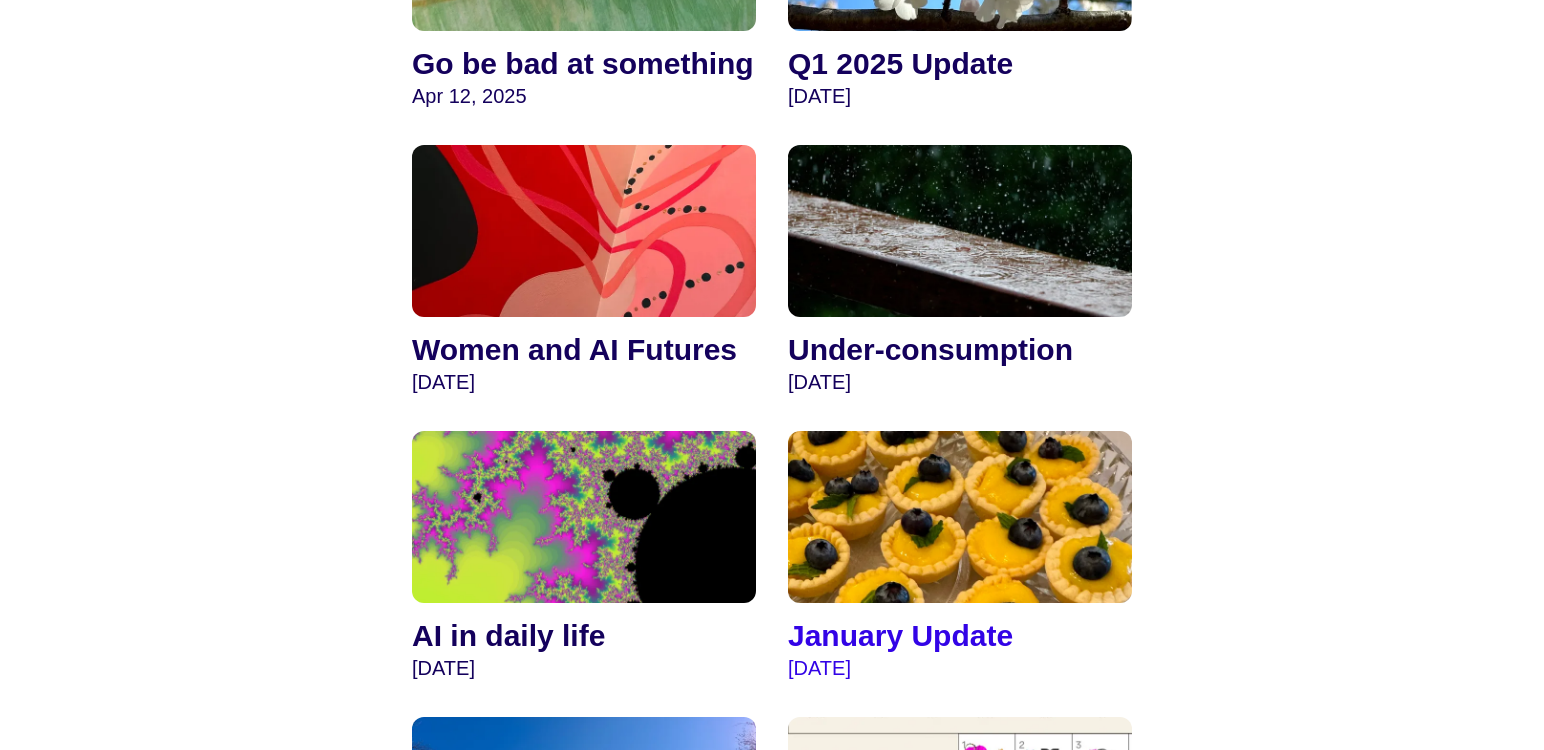 click at bounding box center (960, 517) 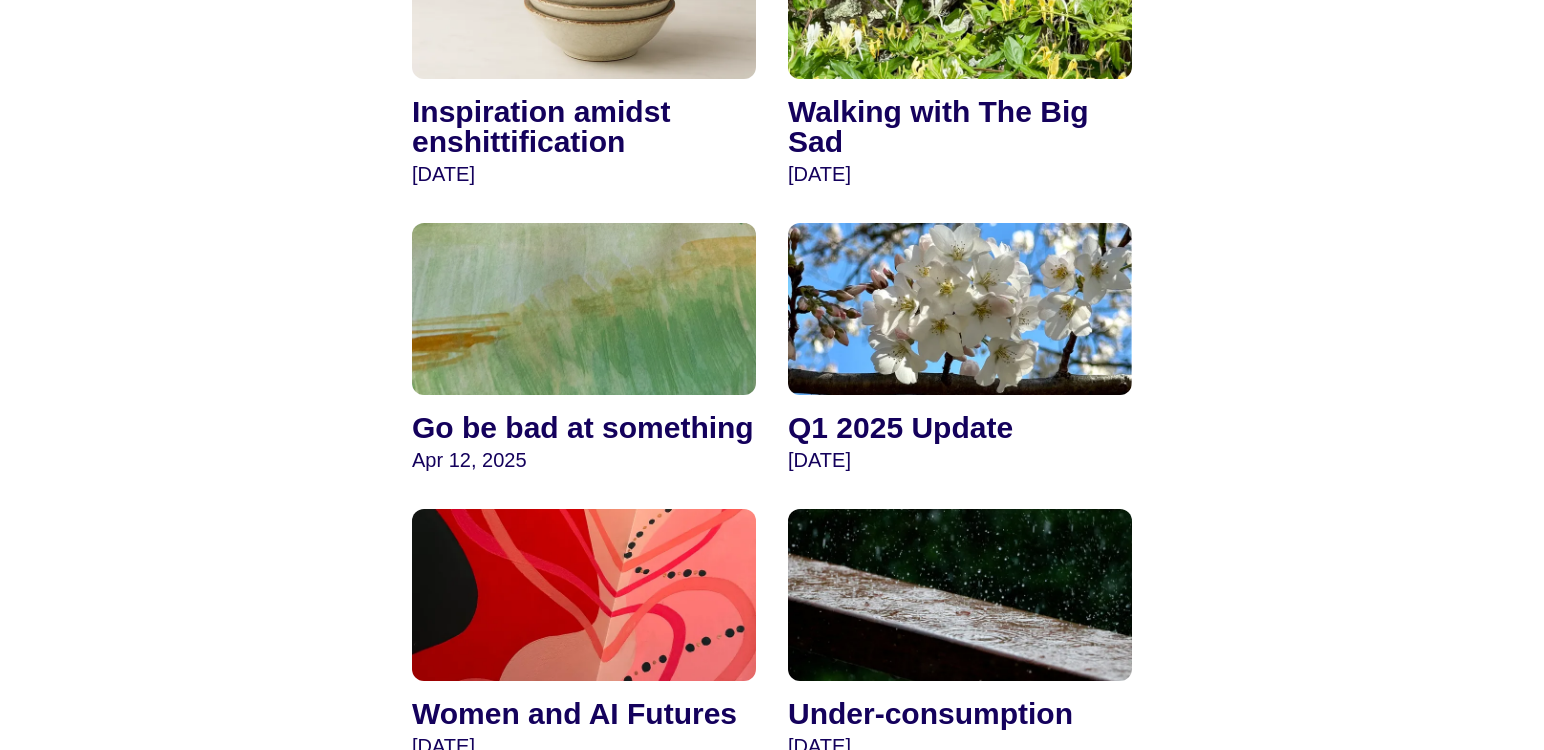 scroll, scrollTop: 808, scrollLeft: 0, axis: vertical 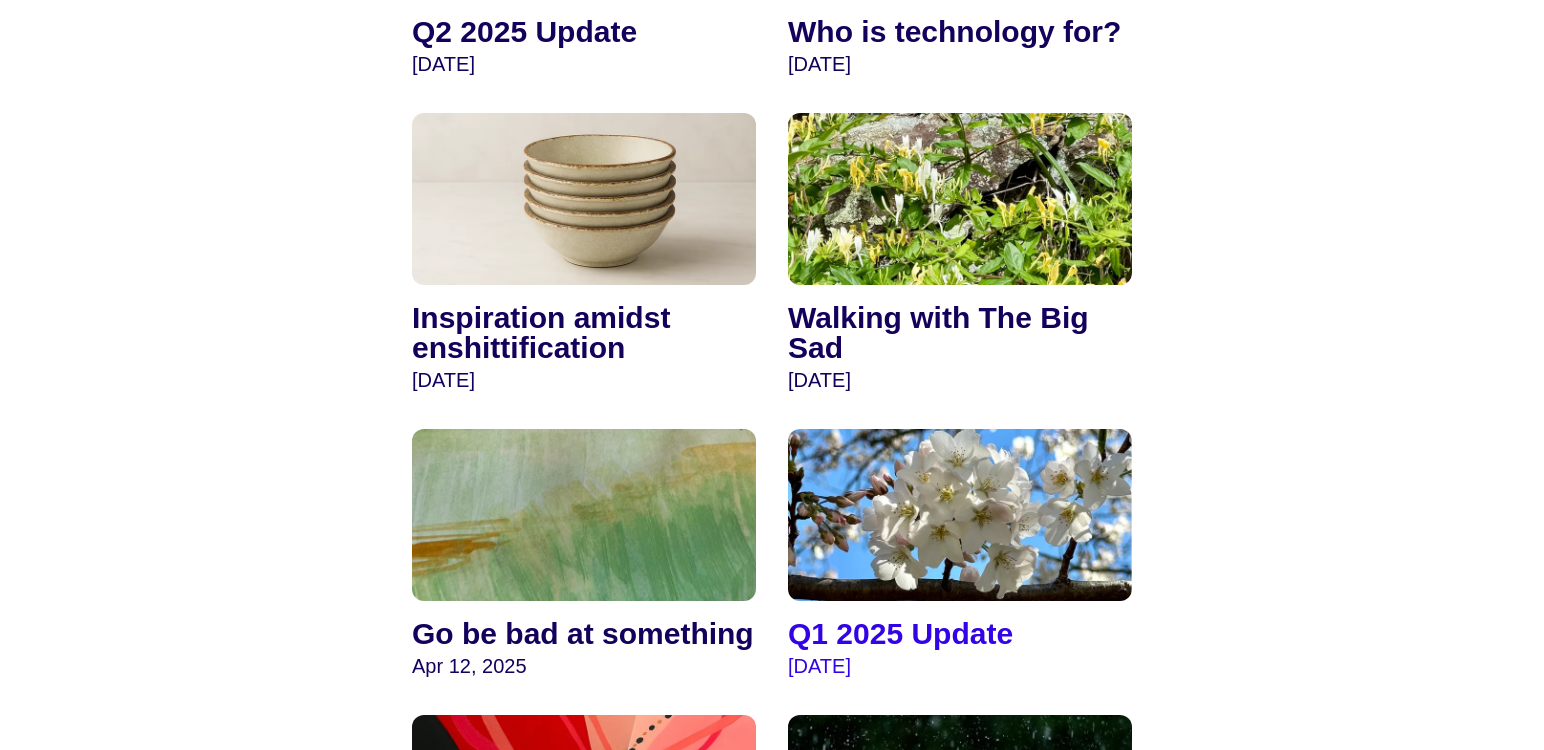 click at bounding box center (960, 515) 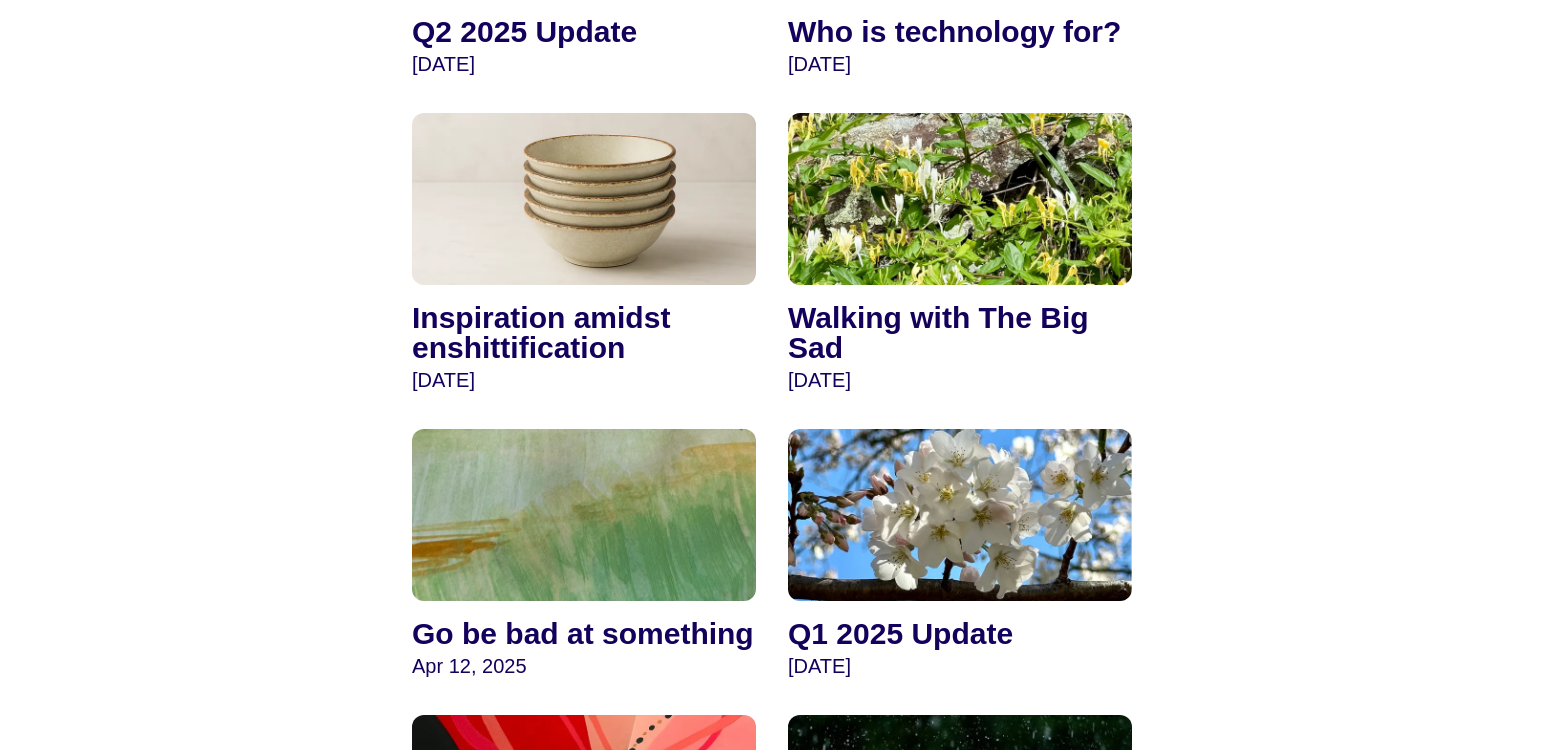 scroll, scrollTop: 757, scrollLeft: 0, axis: vertical 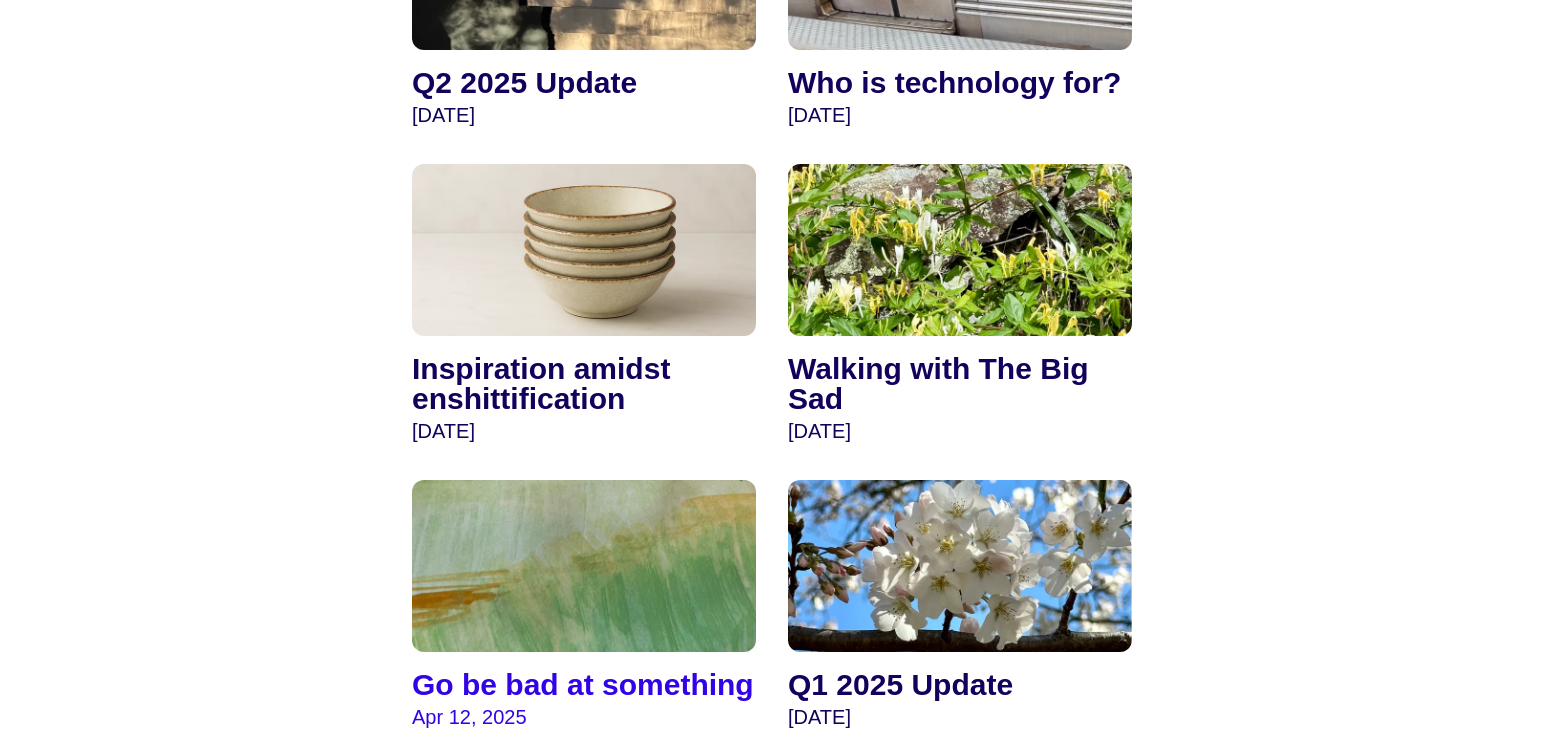 click at bounding box center (584, 566) 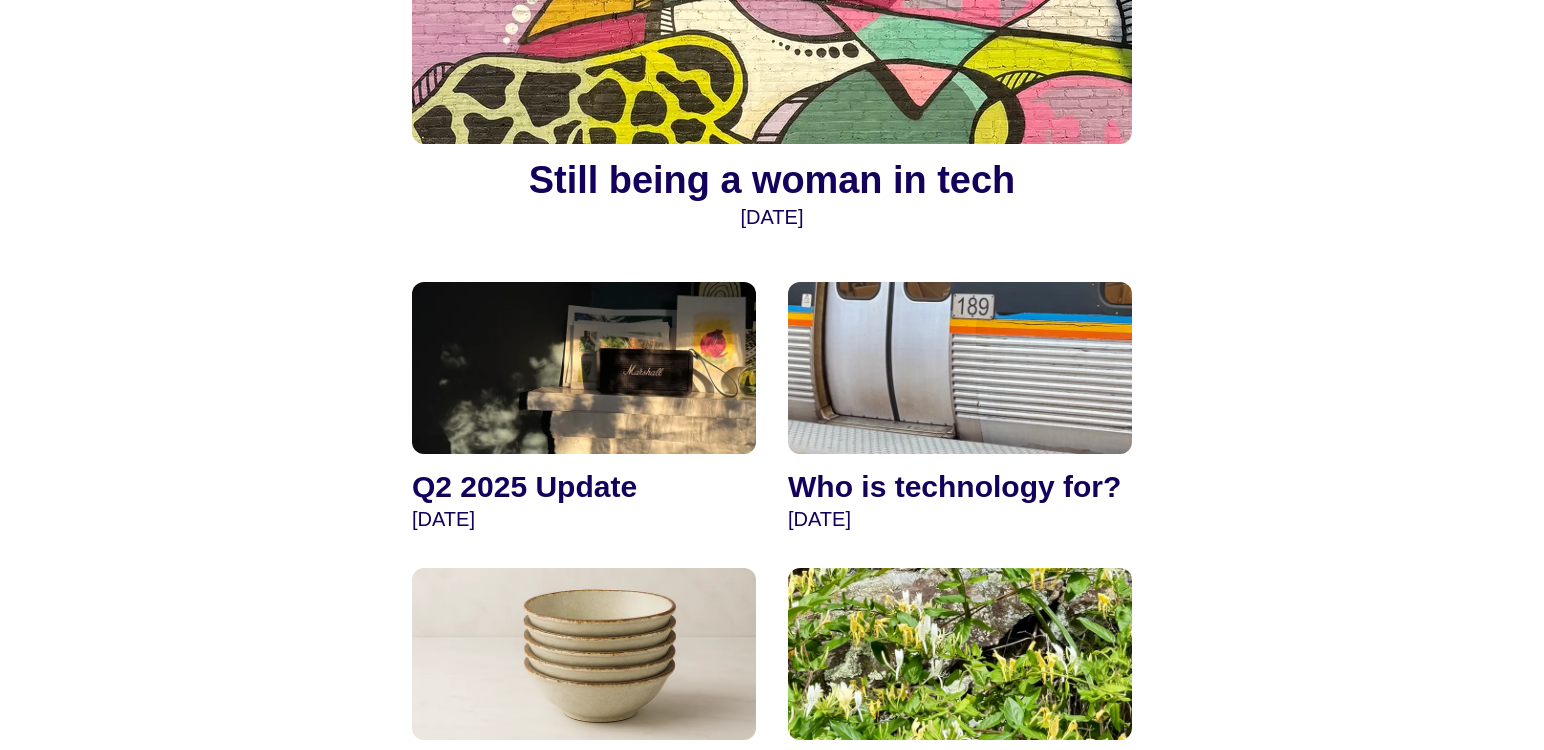 scroll, scrollTop: 444, scrollLeft: 0, axis: vertical 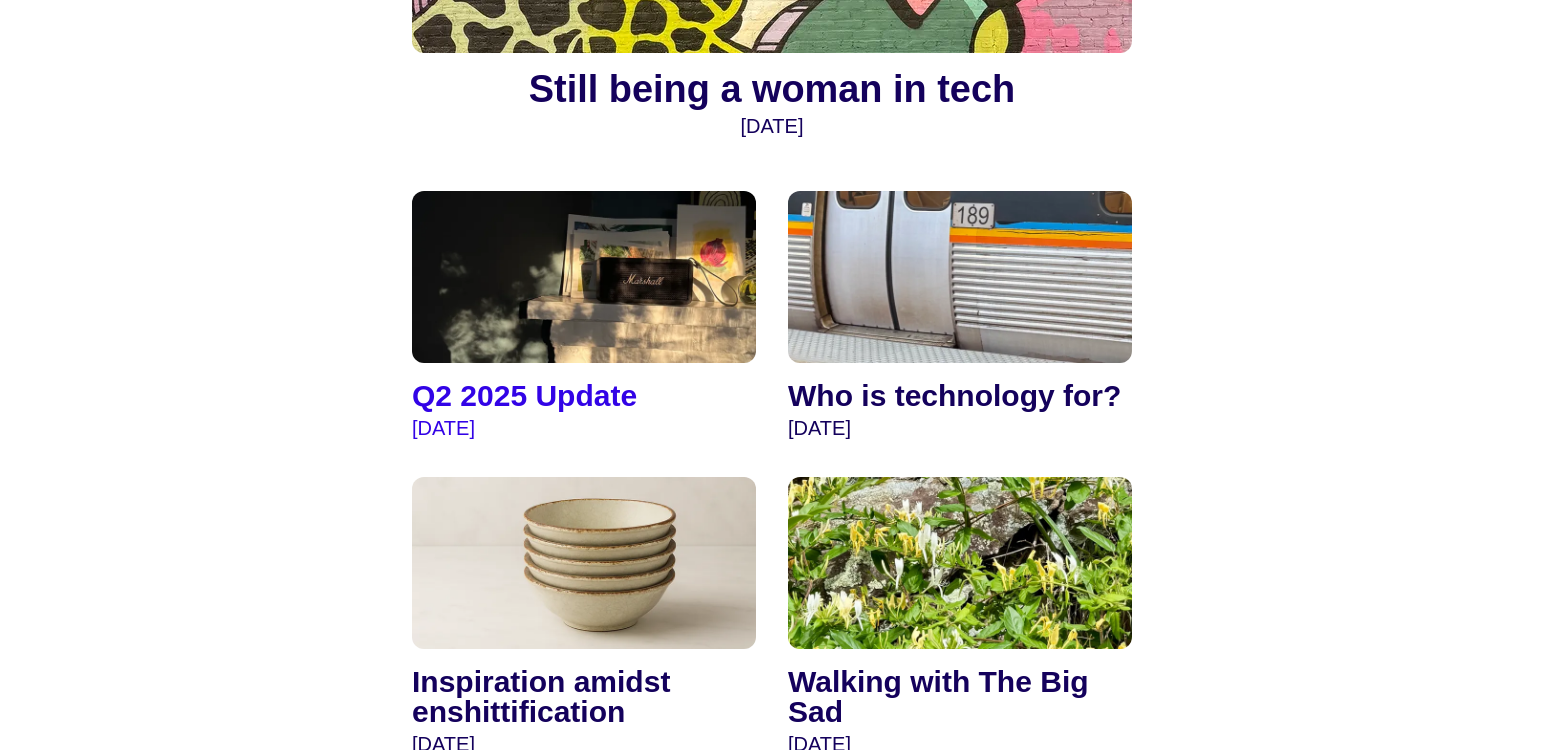 click at bounding box center (584, 277) 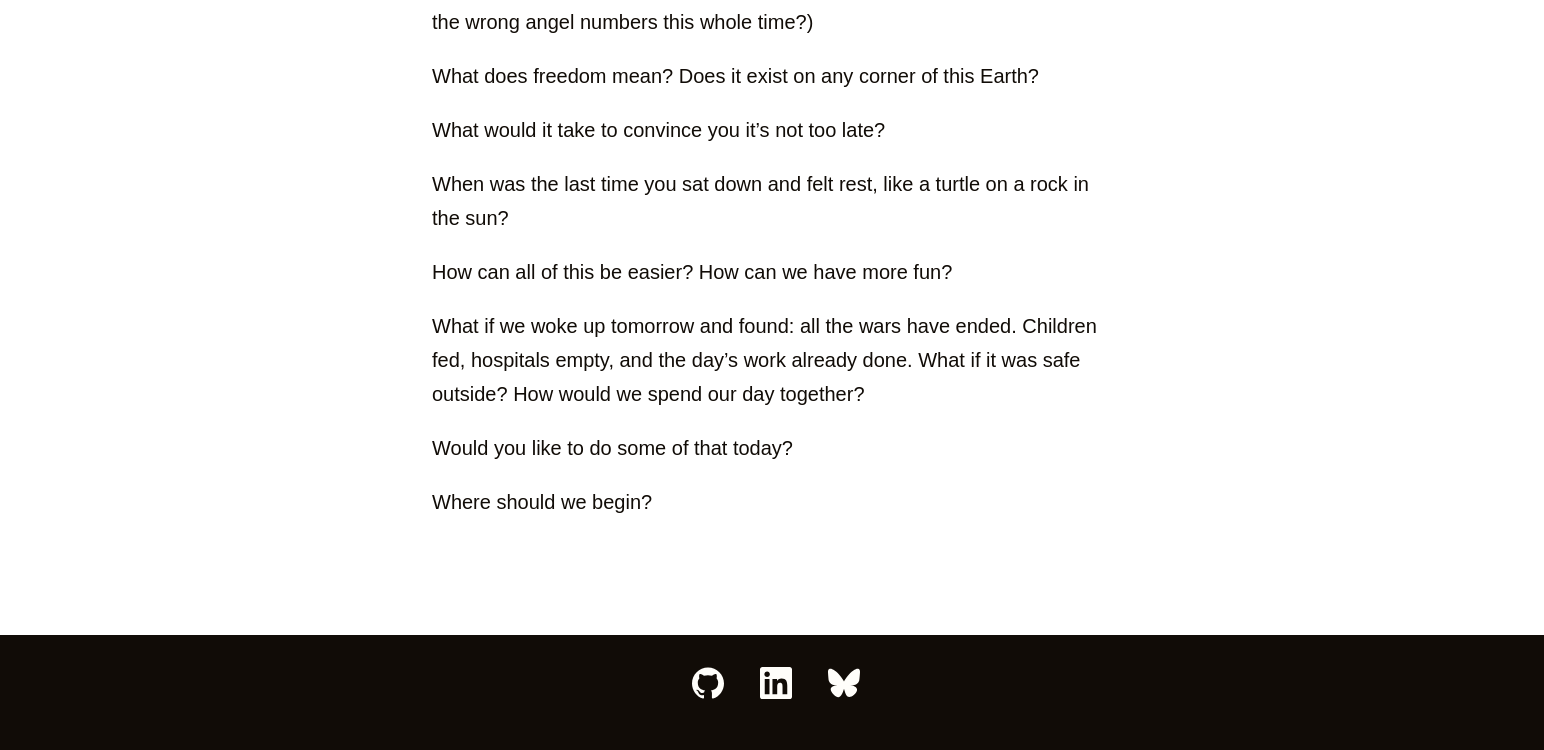 scroll, scrollTop: 1608, scrollLeft: 0, axis: vertical 